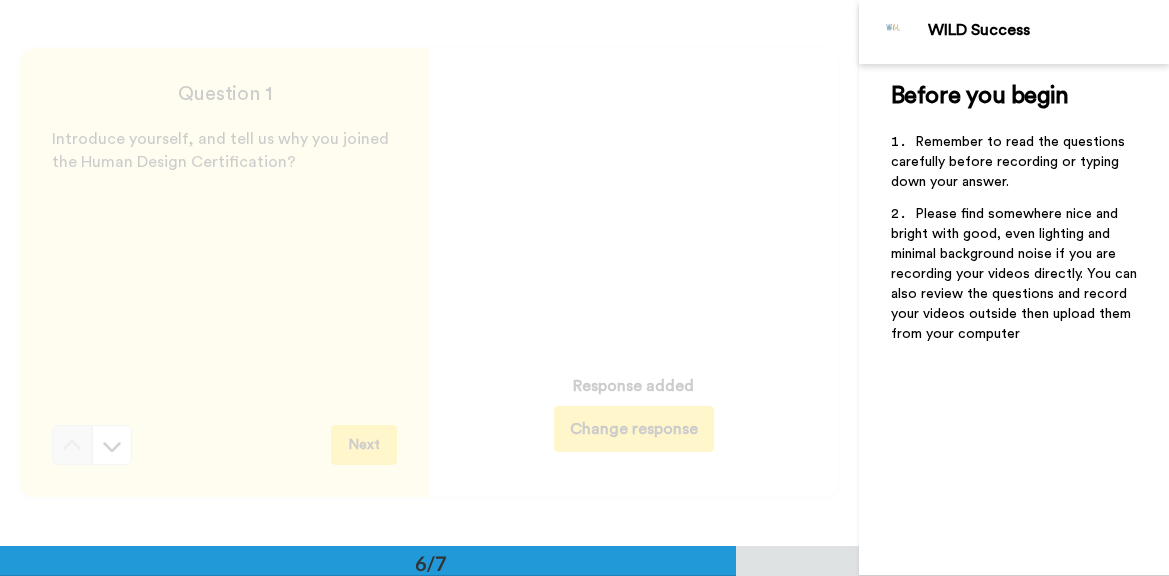 scroll, scrollTop: 0, scrollLeft: 0, axis: both 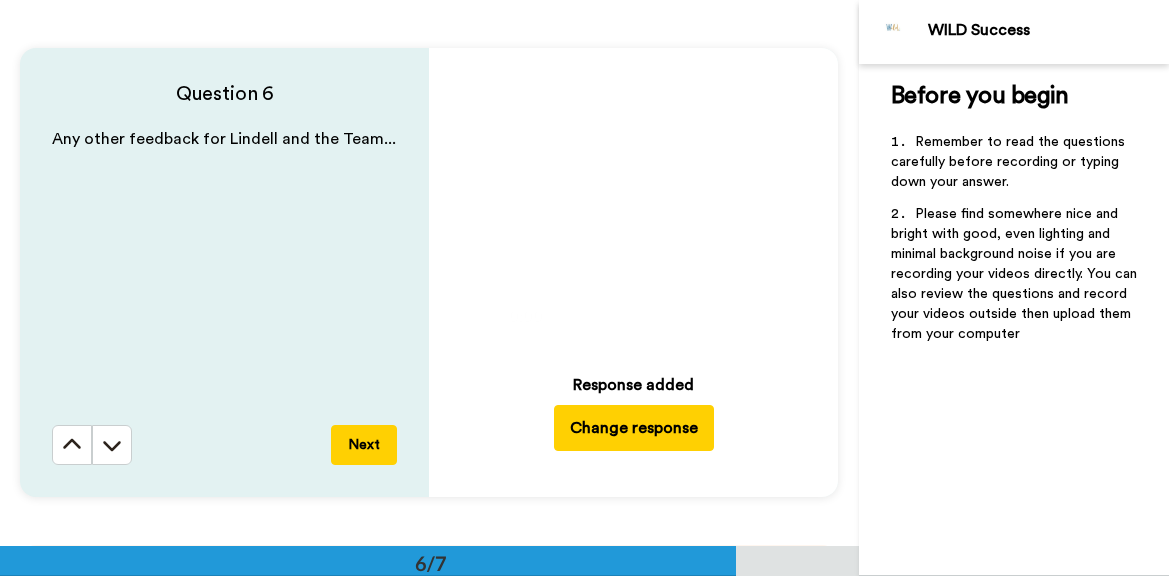 click on "Play/Pause  0:00 /  3:33 Response added Change response" at bounding box center (633, 272) 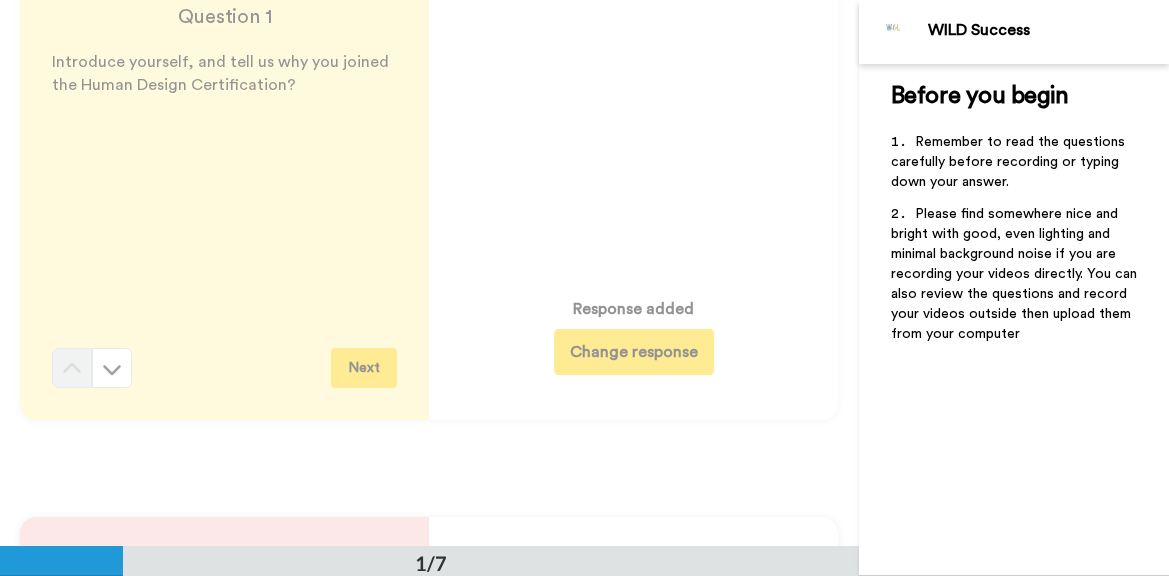 scroll, scrollTop: 0, scrollLeft: 0, axis: both 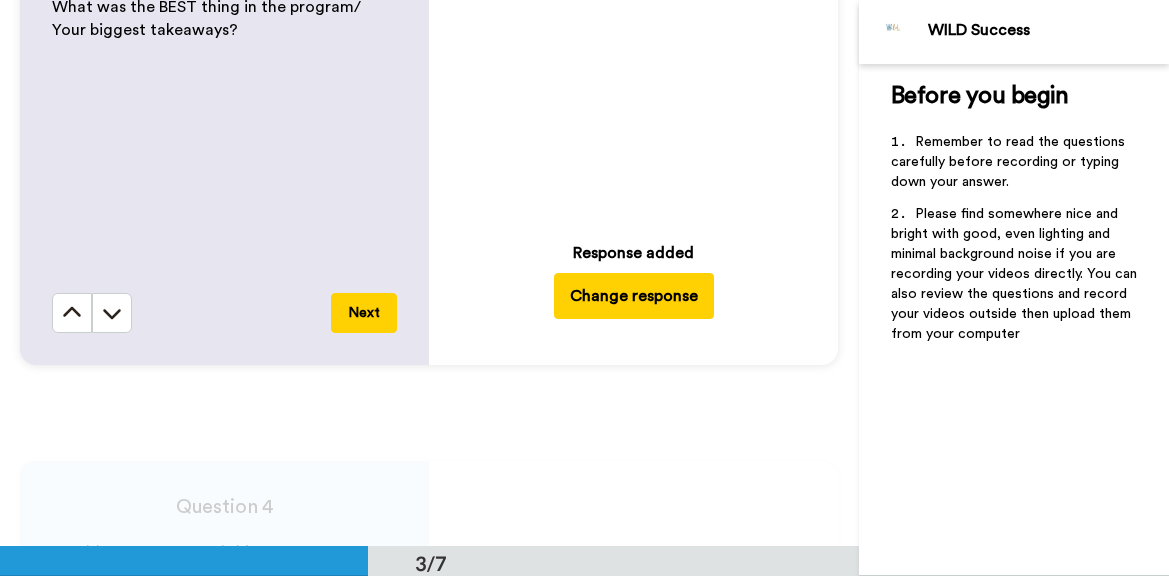 click on "Change response" at bounding box center [634, 296] 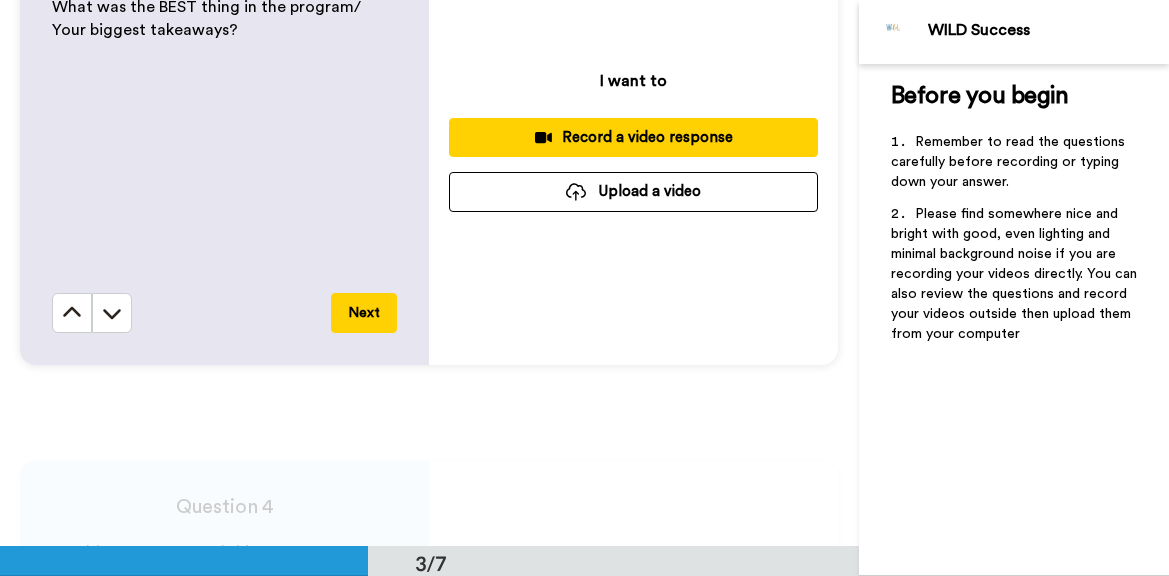 click on "Upload a video" at bounding box center [633, 191] 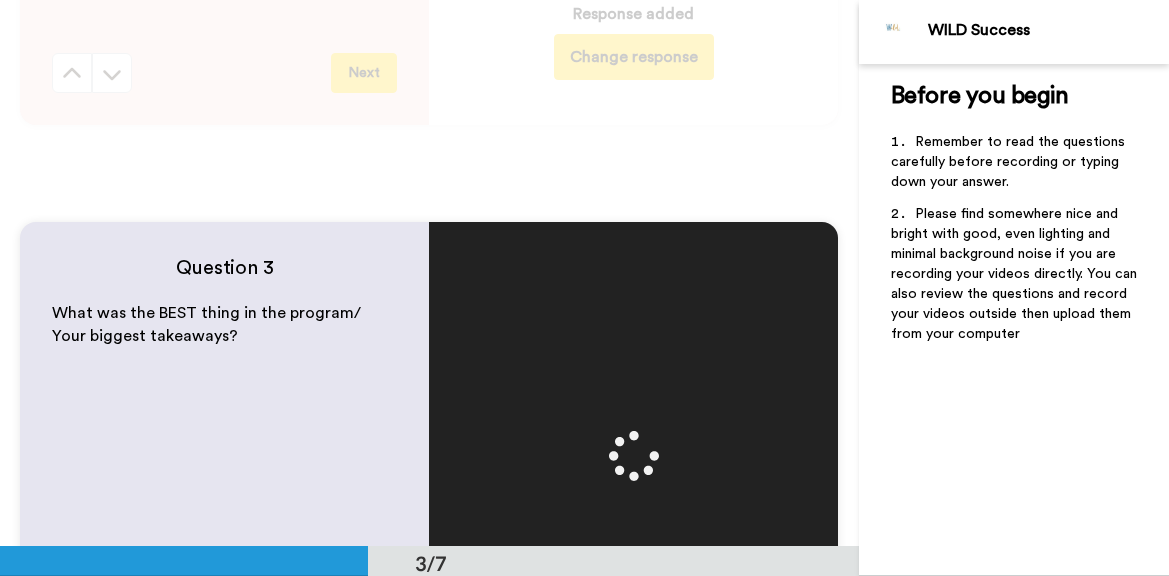 scroll, scrollTop: 1224, scrollLeft: 0, axis: vertical 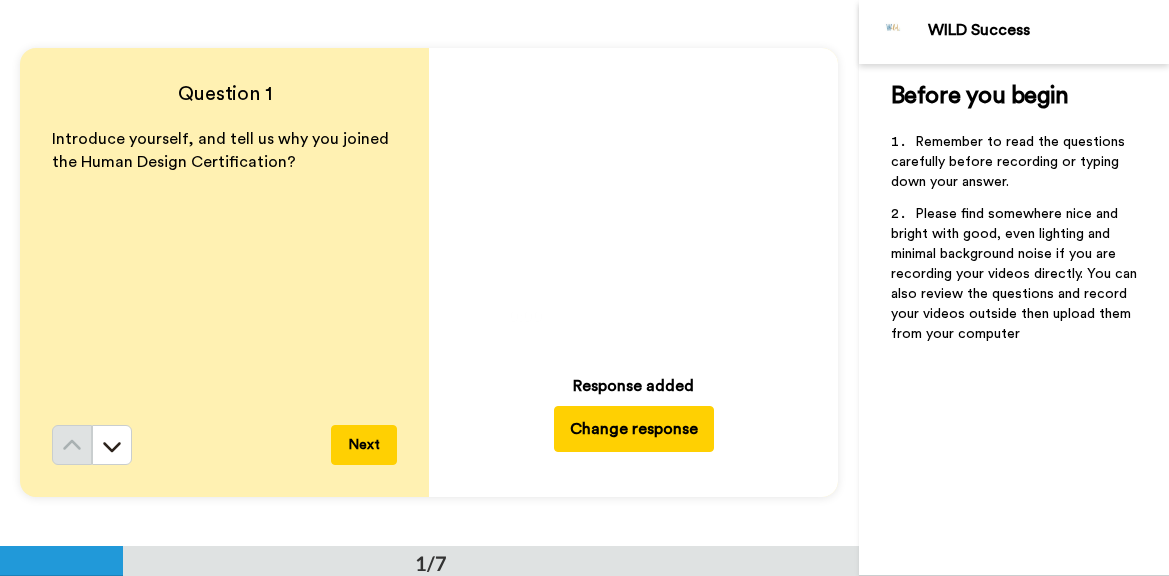 click on "Play/Pause" 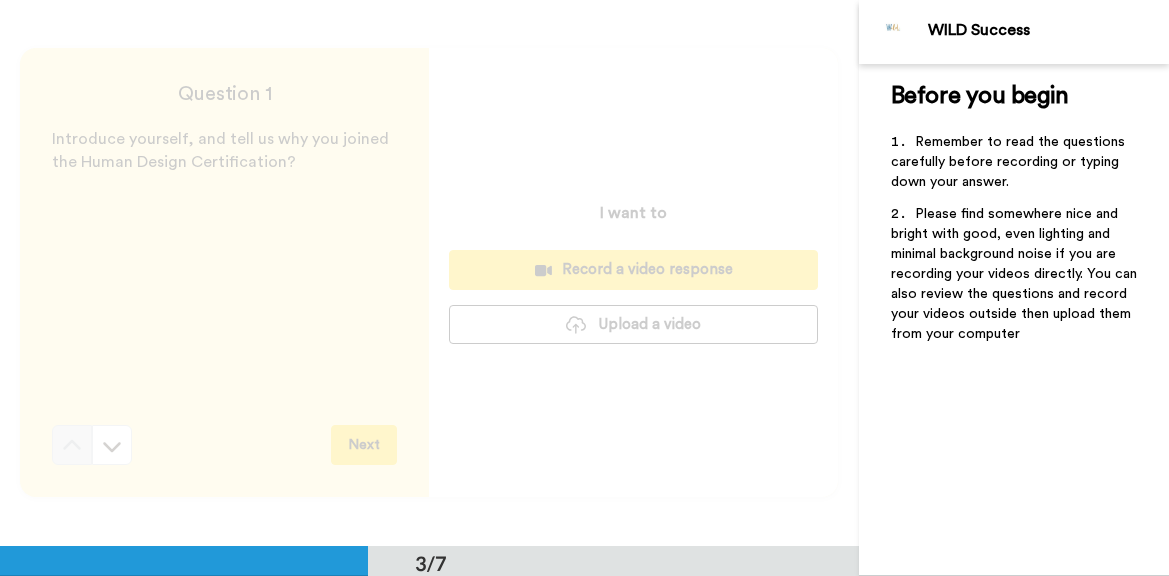 scroll, scrollTop: 0, scrollLeft: 0, axis: both 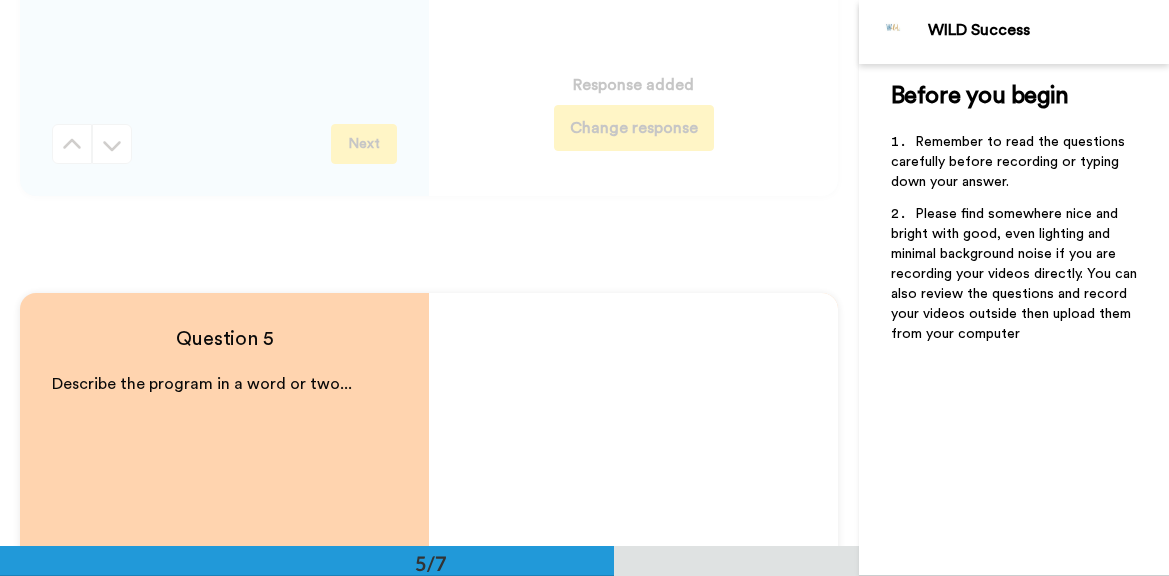 click on "Question   4 Would you recommend this program to someone else? Why/why not? Next Play/Pause  0:00 /  1:19 Response added Change response" at bounding box center [429, -28] 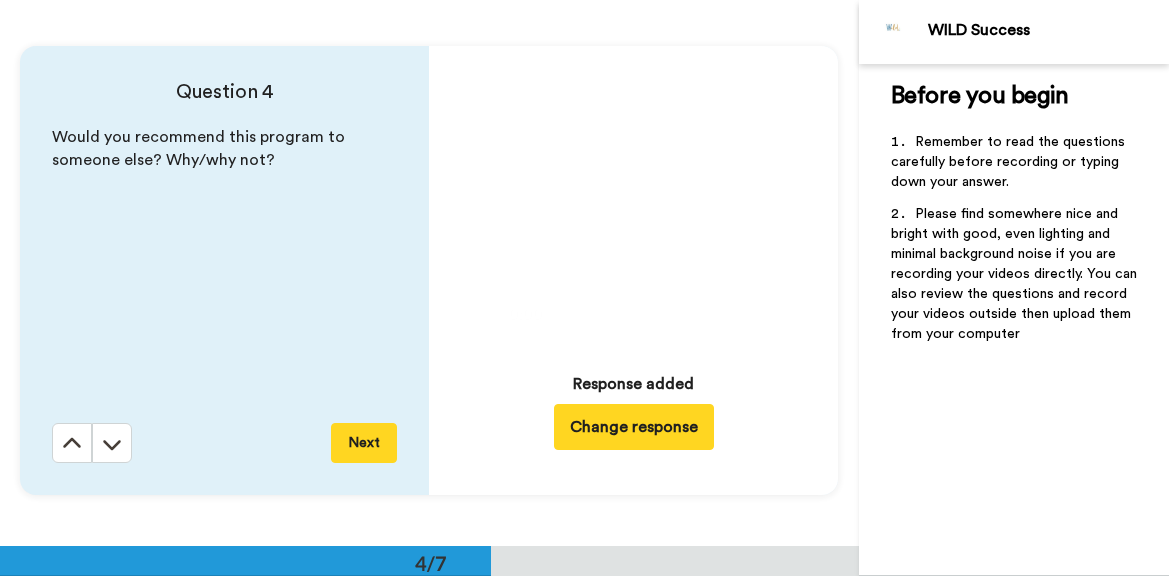 scroll, scrollTop: 1638, scrollLeft: 0, axis: vertical 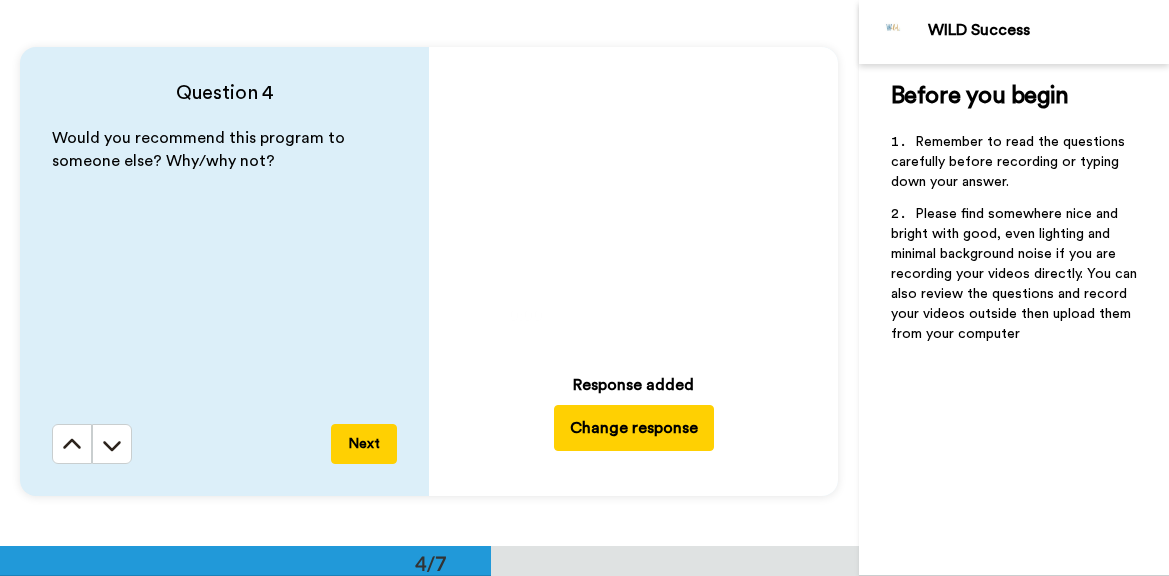 click on "Change response" at bounding box center (634, 428) 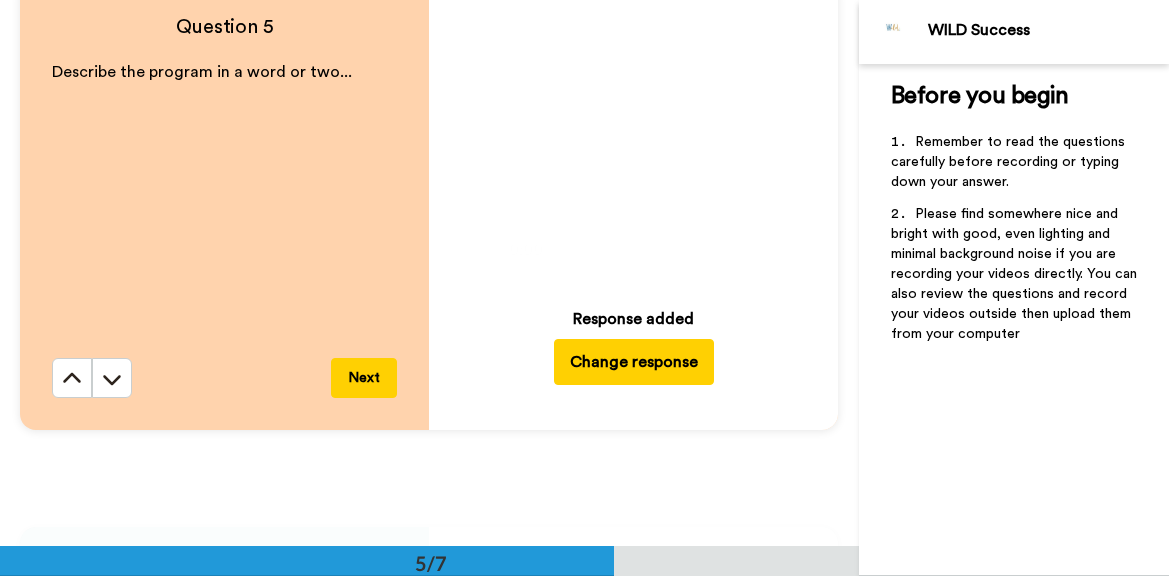 click on "Change response" at bounding box center [634, 362] 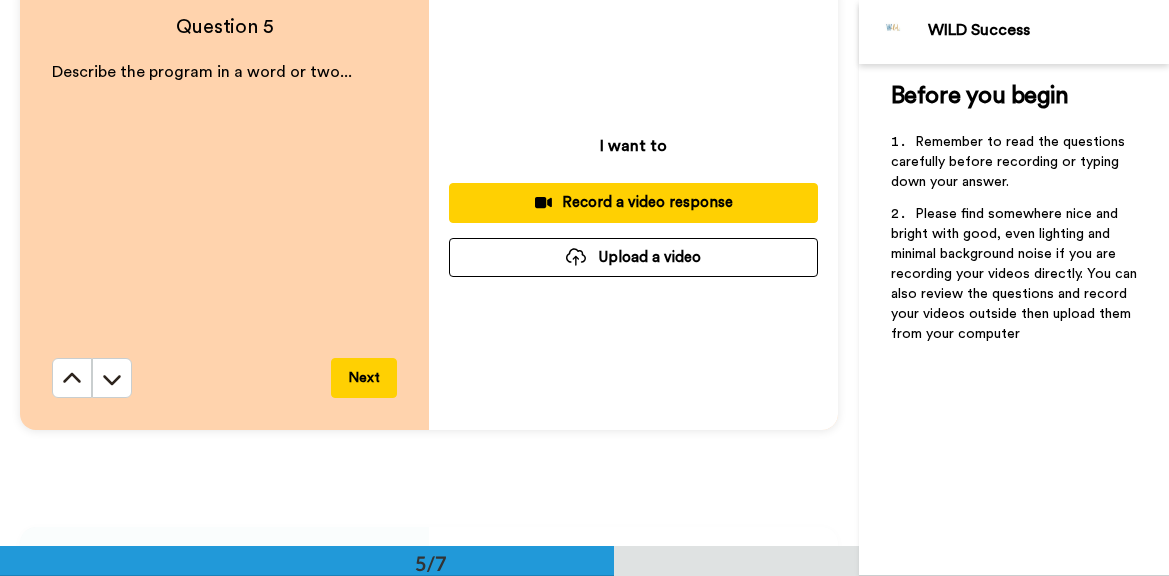 scroll, scrollTop: 2760, scrollLeft: 0, axis: vertical 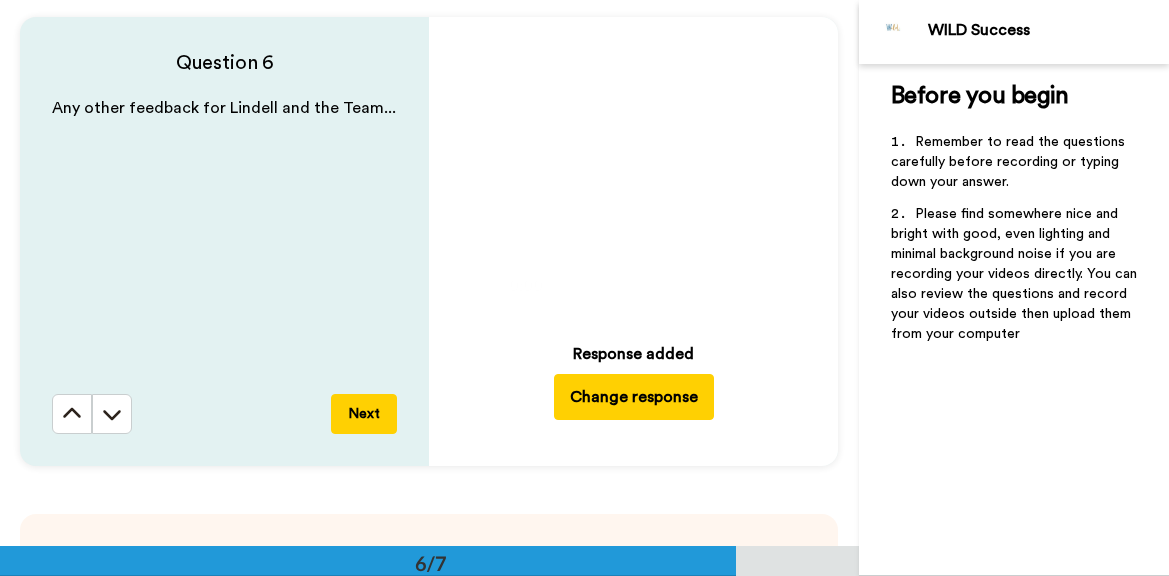 click on "Change response" at bounding box center [634, 397] 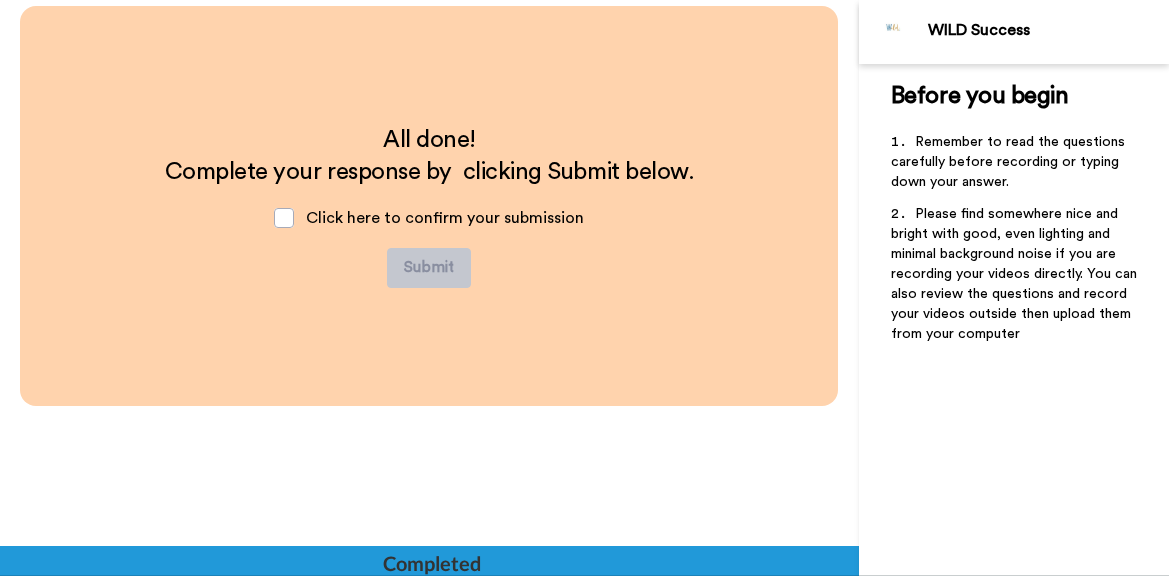 scroll, scrollTop: 3274, scrollLeft: 0, axis: vertical 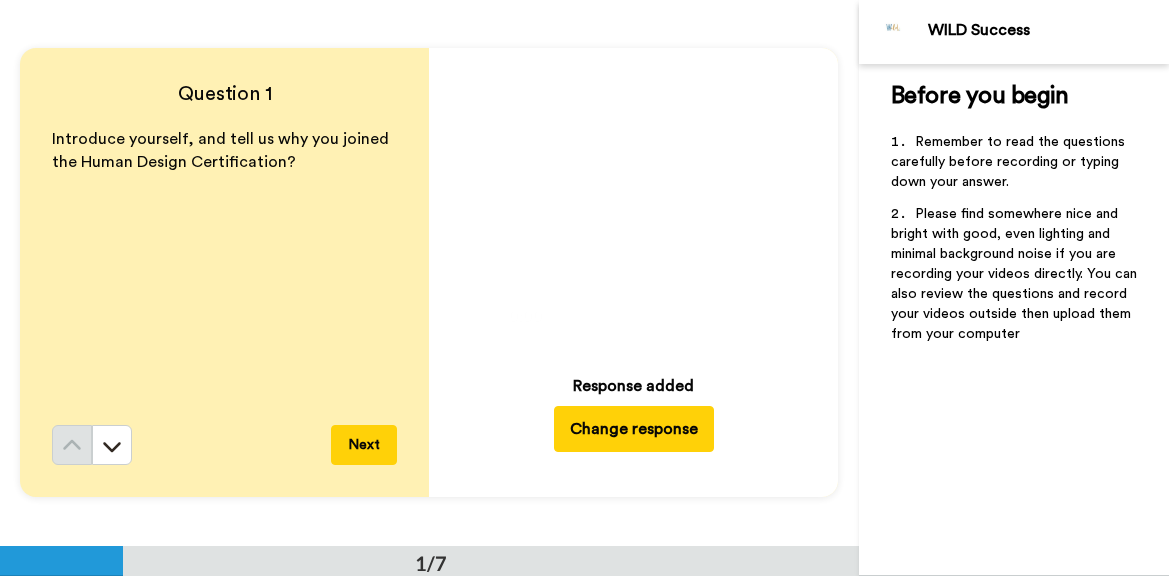 click on "Change response" at bounding box center (634, 429) 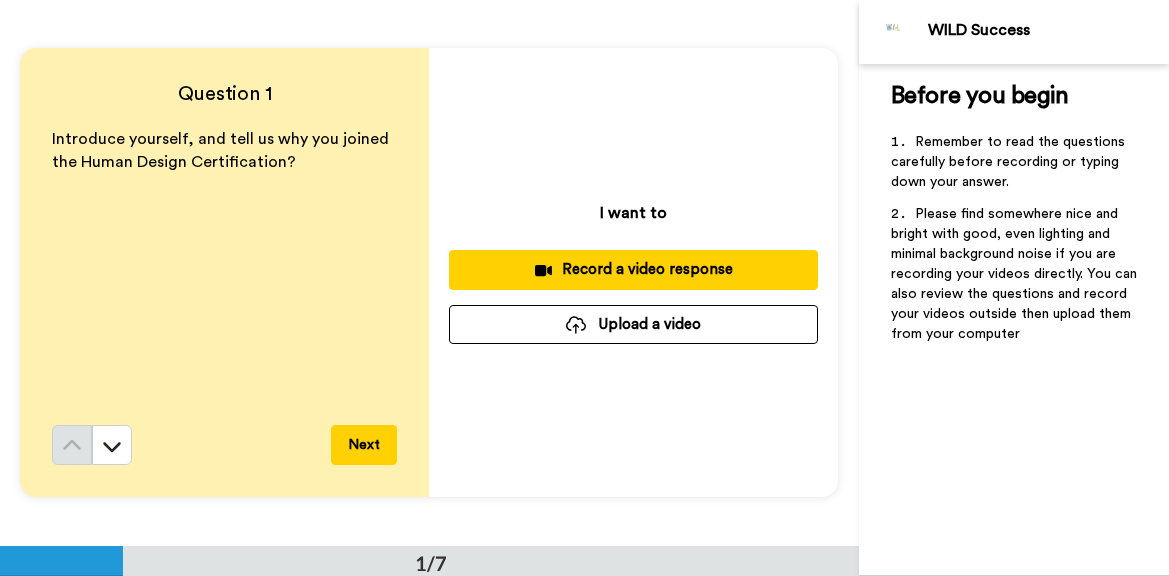 click on "Upload a video" at bounding box center (633, 324) 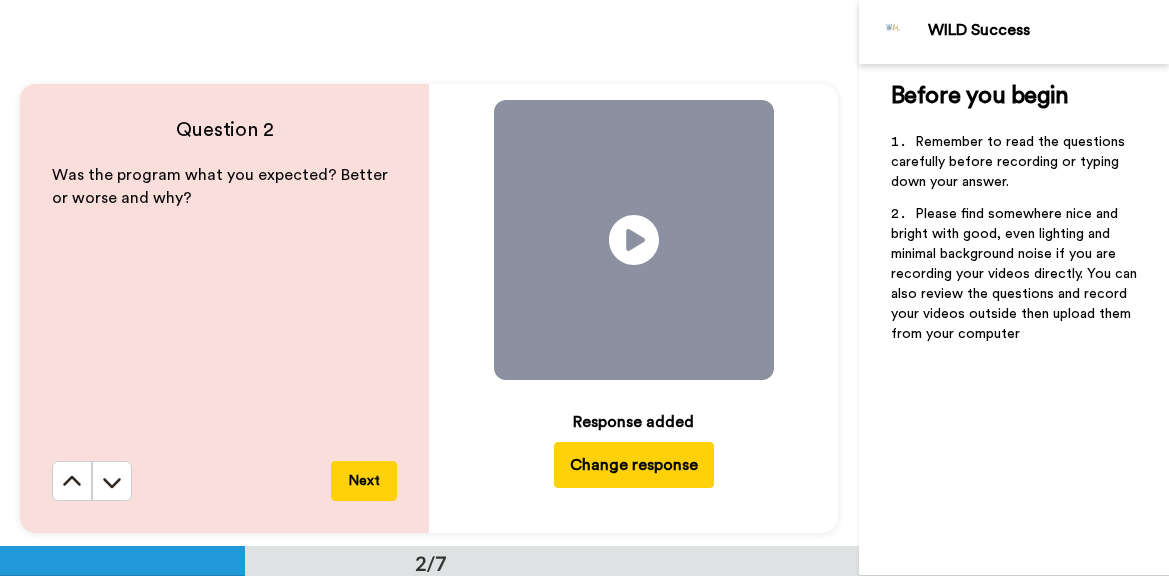 scroll, scrollTop: 612, scrollLeft: 0, axis: vertical 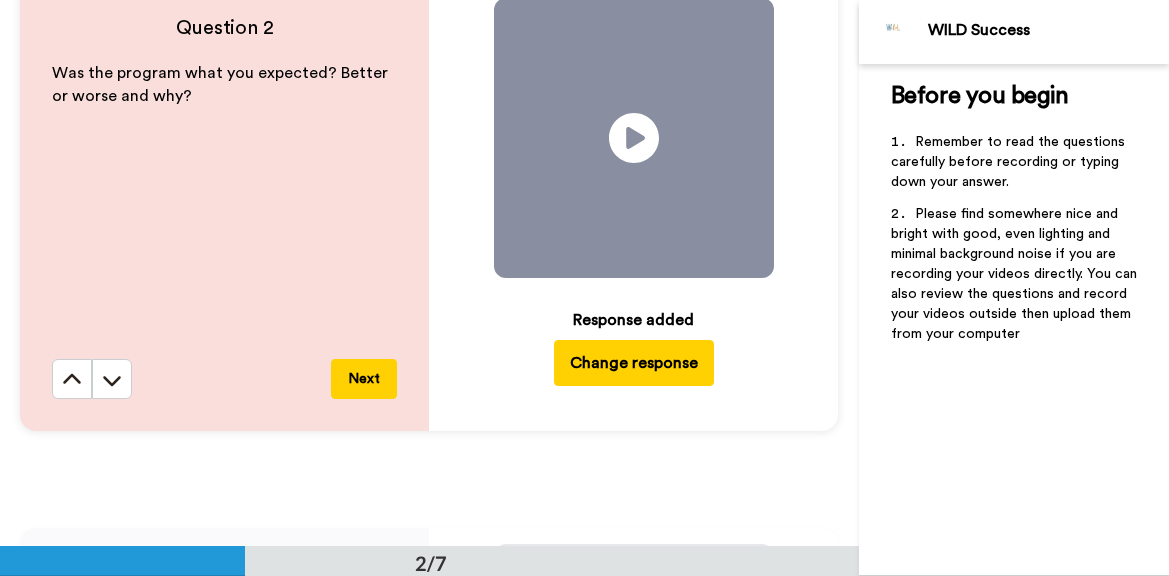click at bounding box center (634, 138) 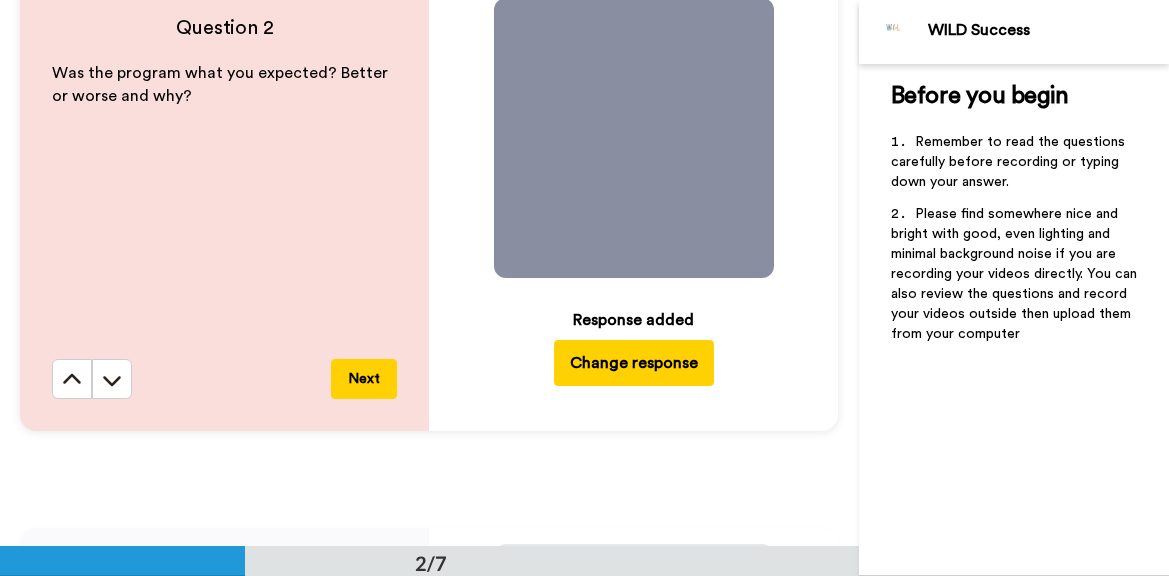 click on "Change response" at bounding box center [634, 363] 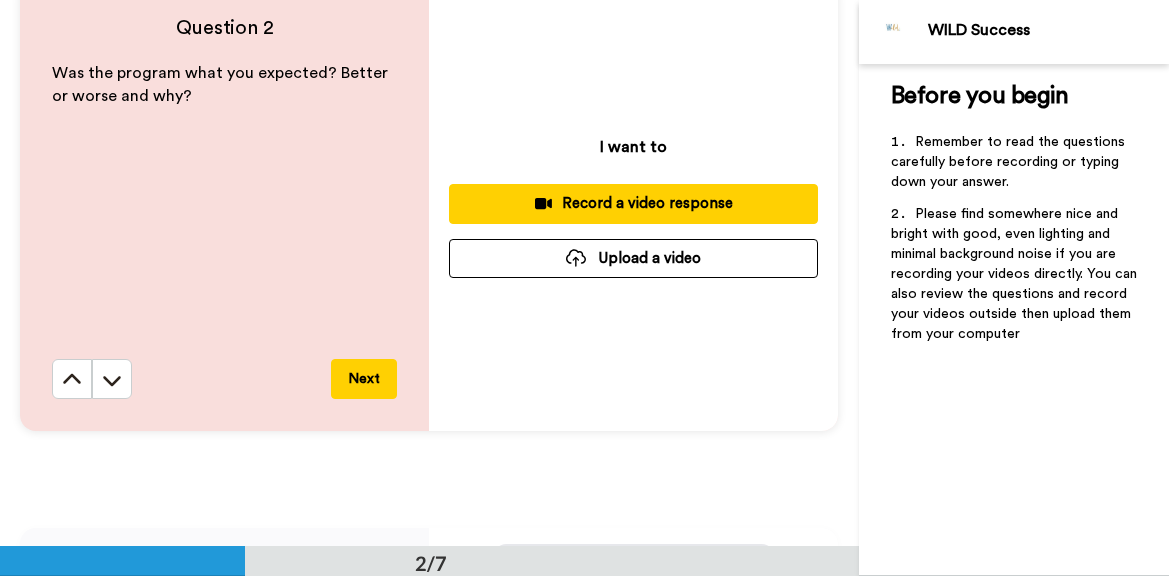 click on "Upload a video" at bounding box center (633, 258) 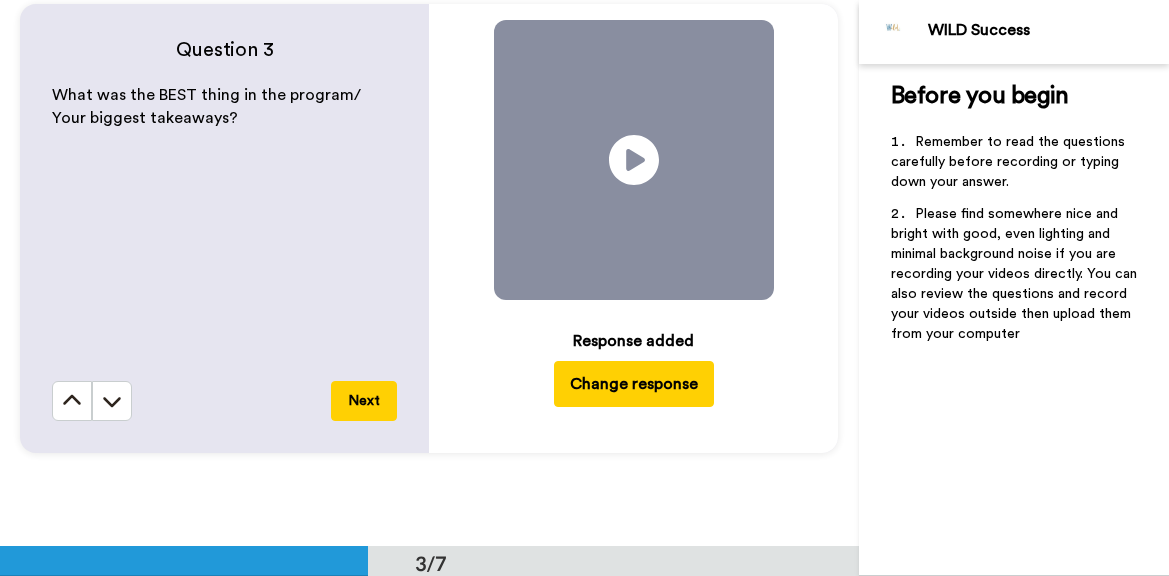scroll, scrollTop: 1224, scrollLeft: 0, axis: vertical 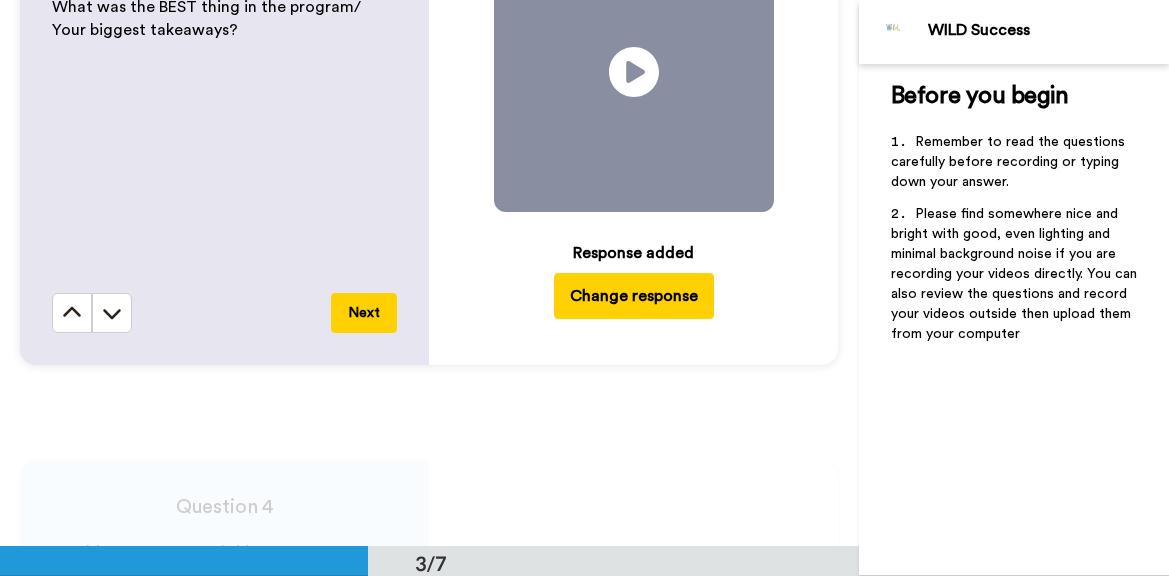 click on "Change response" at bounding box center [634, 296] 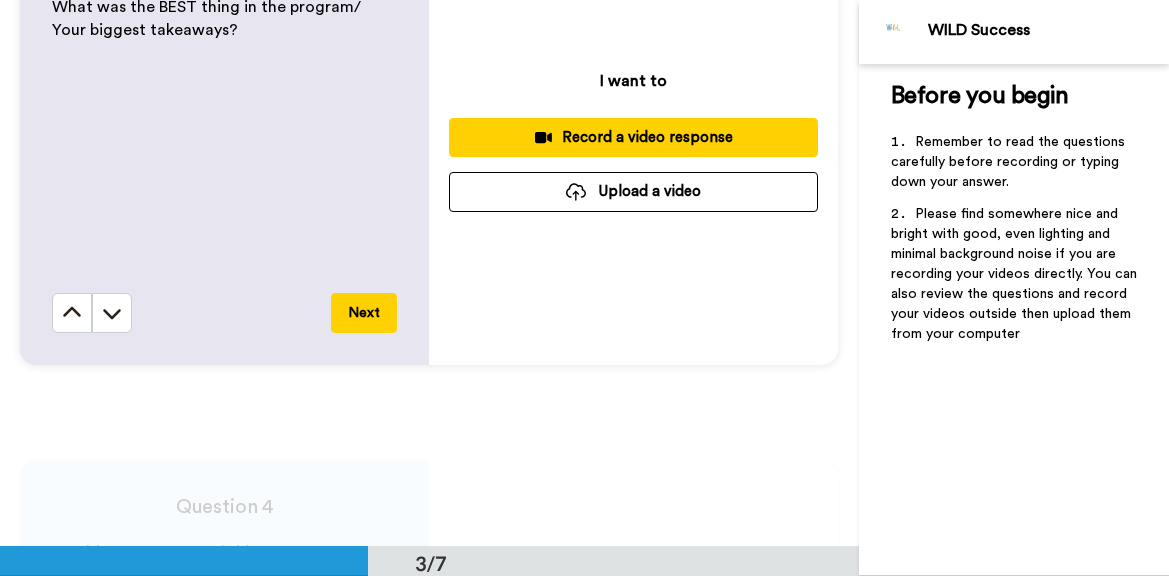 click on "Upload a video" at bounding box center [633, 191] 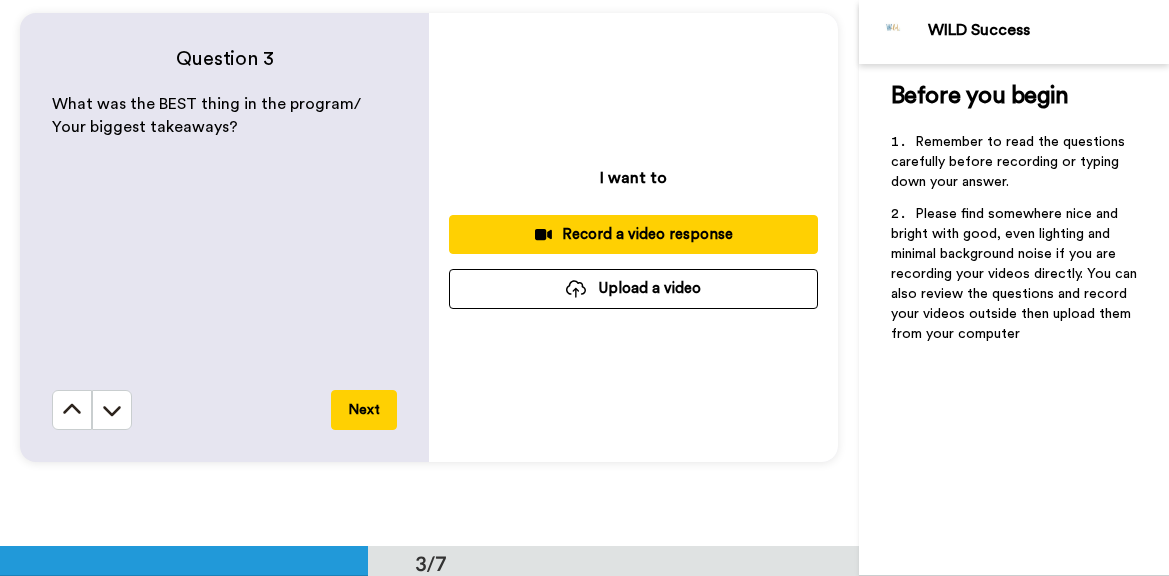 scroll, scrollTop: 1122, scrollLeft: 0, axis: vertical 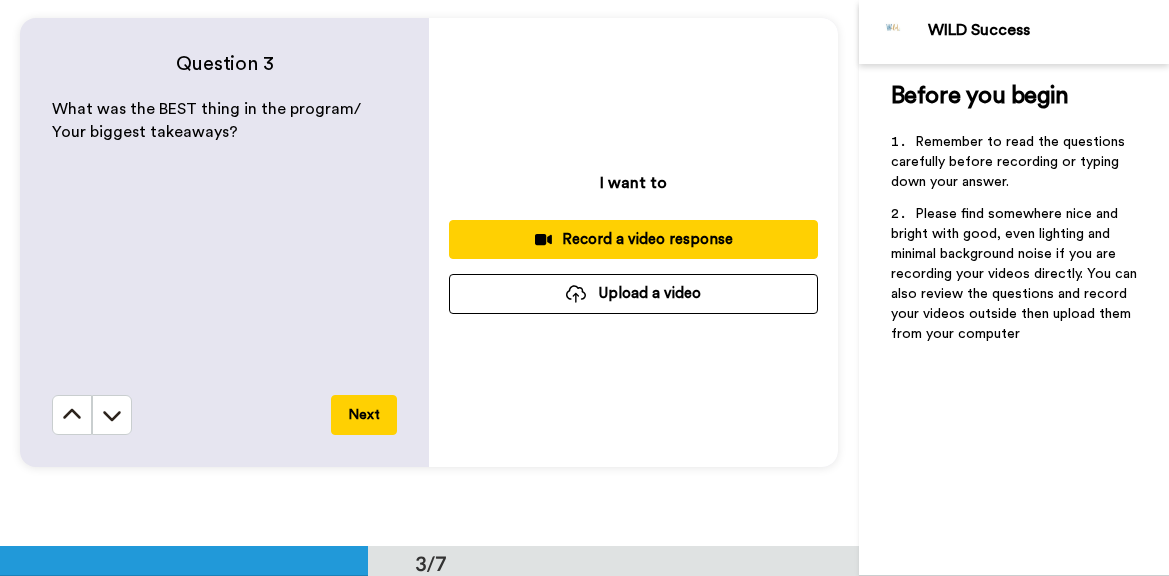 click on "I want to Record a video response Upload a video" at bounding box center (633, 242) 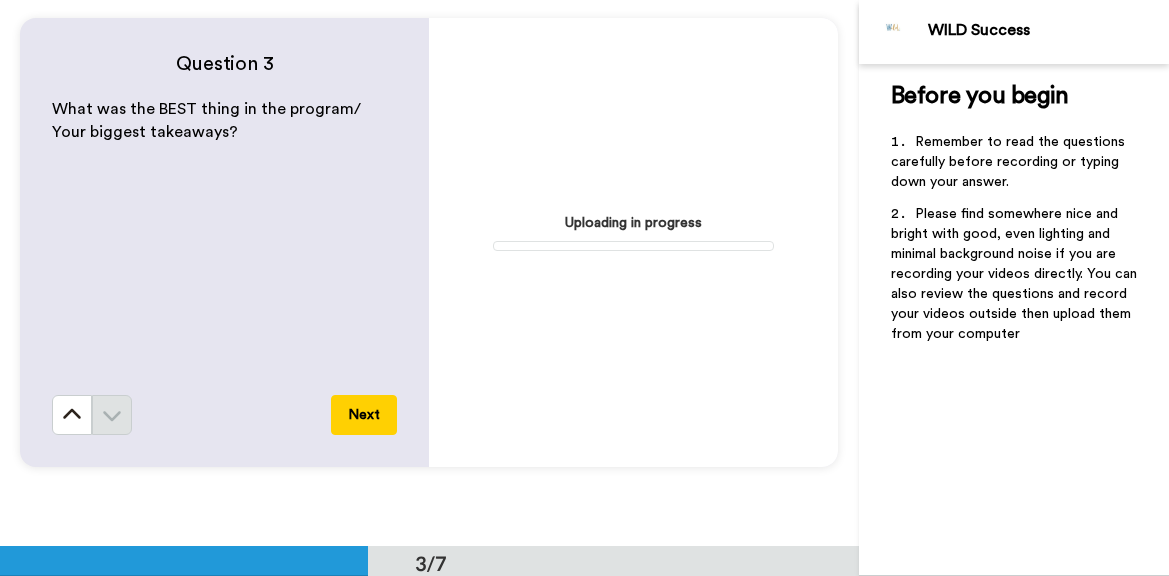click on "Question   4 Would you recommend this program to someone else? Why/why not? Next Play/Pause  0:00 /  1:19 Response added Change response" at bounding box center [429, 788] 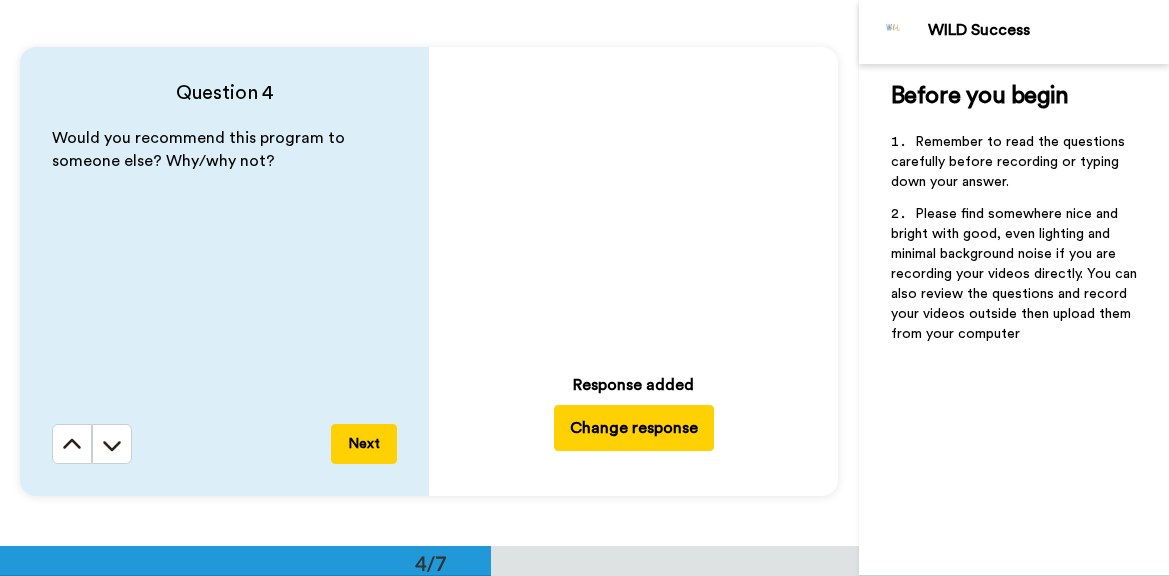 scroll, scrollTop: 1230, scrollLeft: 0, axis: vertical 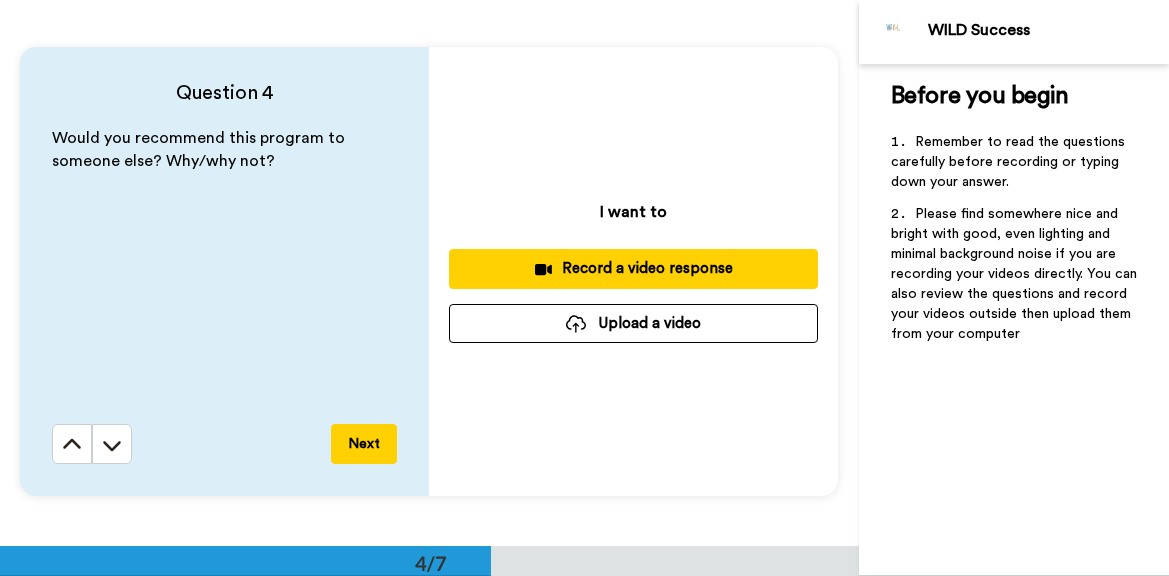 click on "Upload a video" at bounding box center (633, 323) 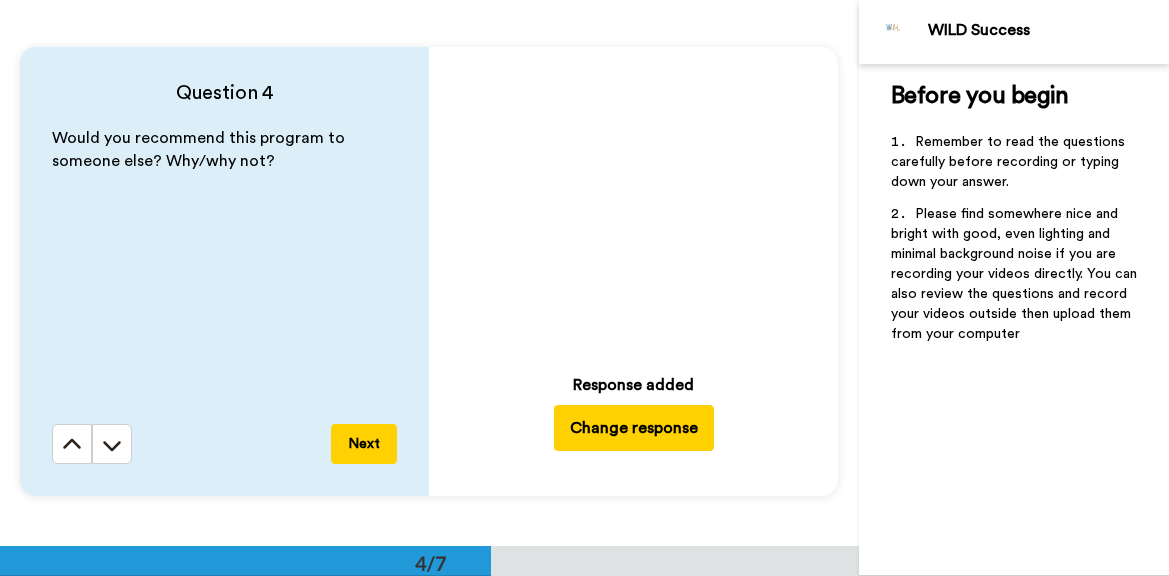 click on "Question   4 Would you recommend this program to someone else? Why/why not? Next Play/Pause  0:00 /  1:19 Response added Change response" at bounding box center (429, 272) 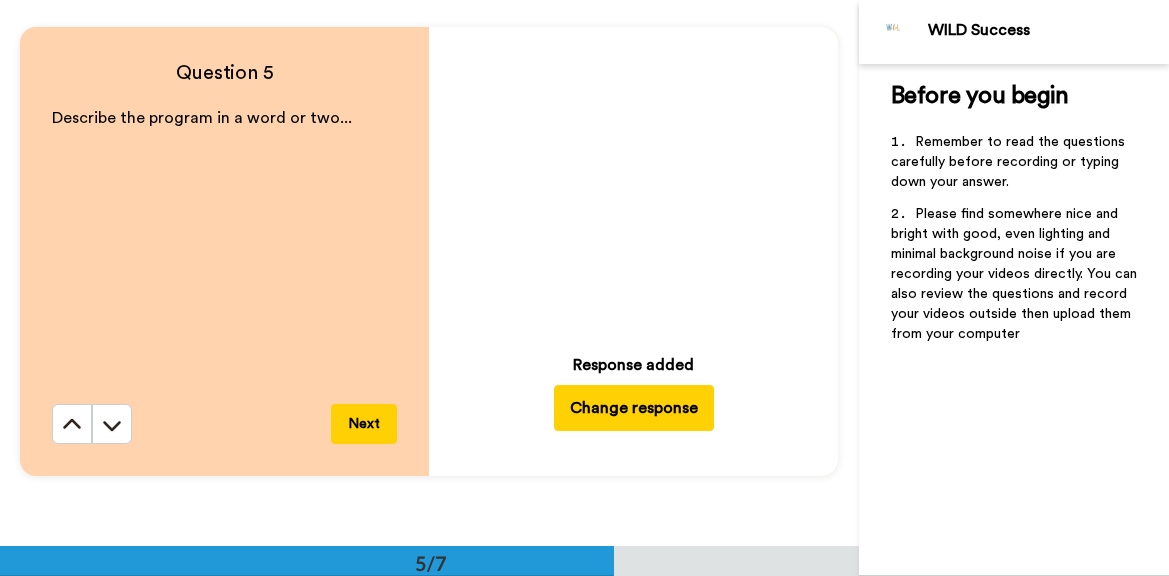 scroll, scrollTop: 2250, scrollLeft: 0, axis: vertical 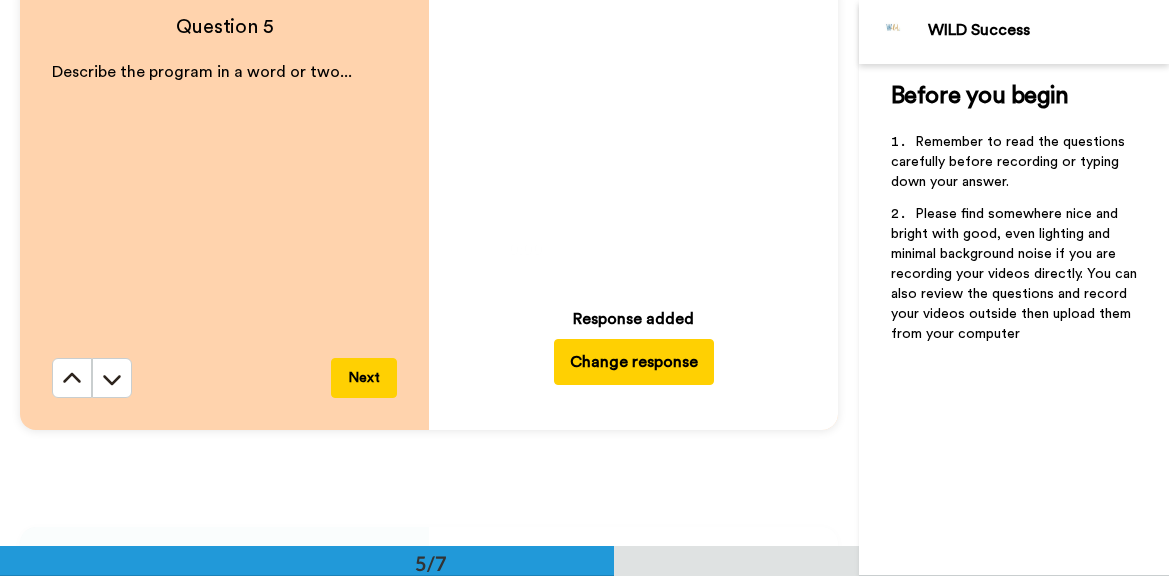 click on "Change response" at bounding box center (634, 362) 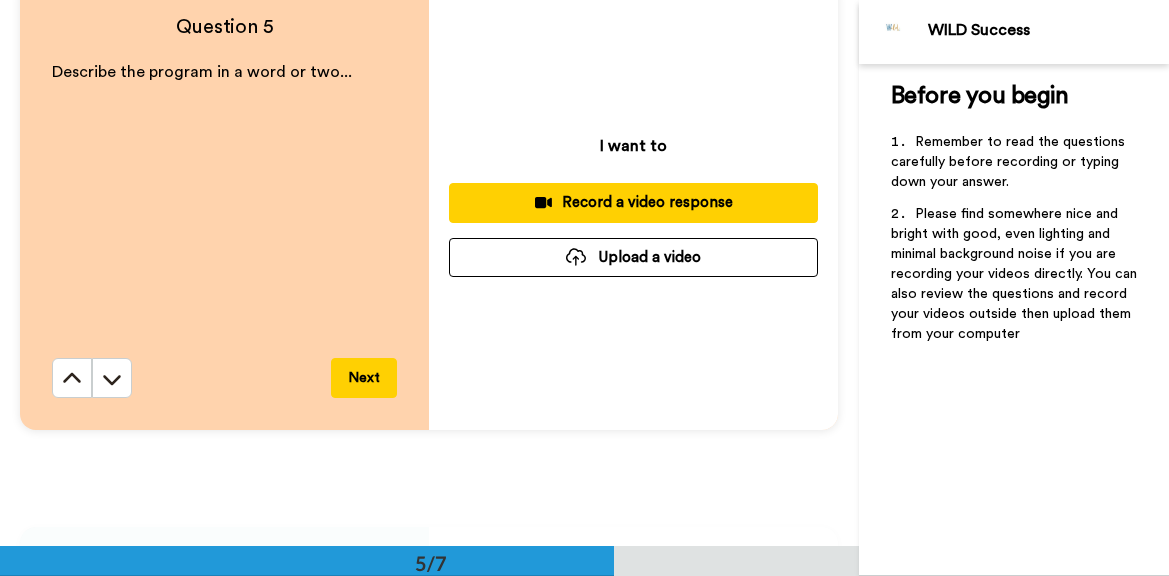 click on "Upload a video" at bounding box center (633, 257) 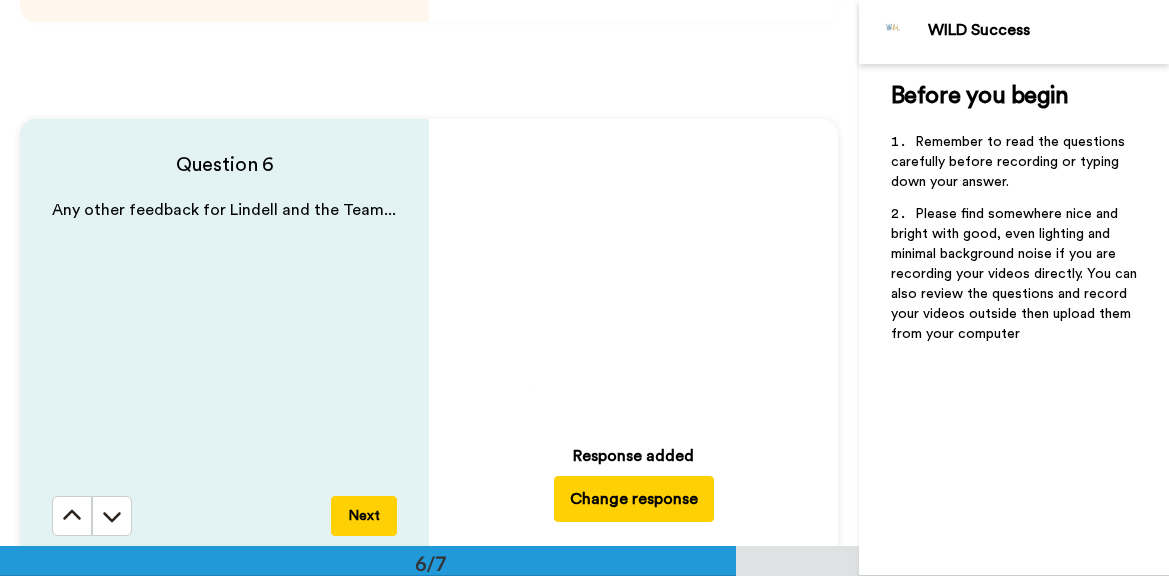 scroll, scrollTop: 2760, scrollLeft: 0, axis: vertical 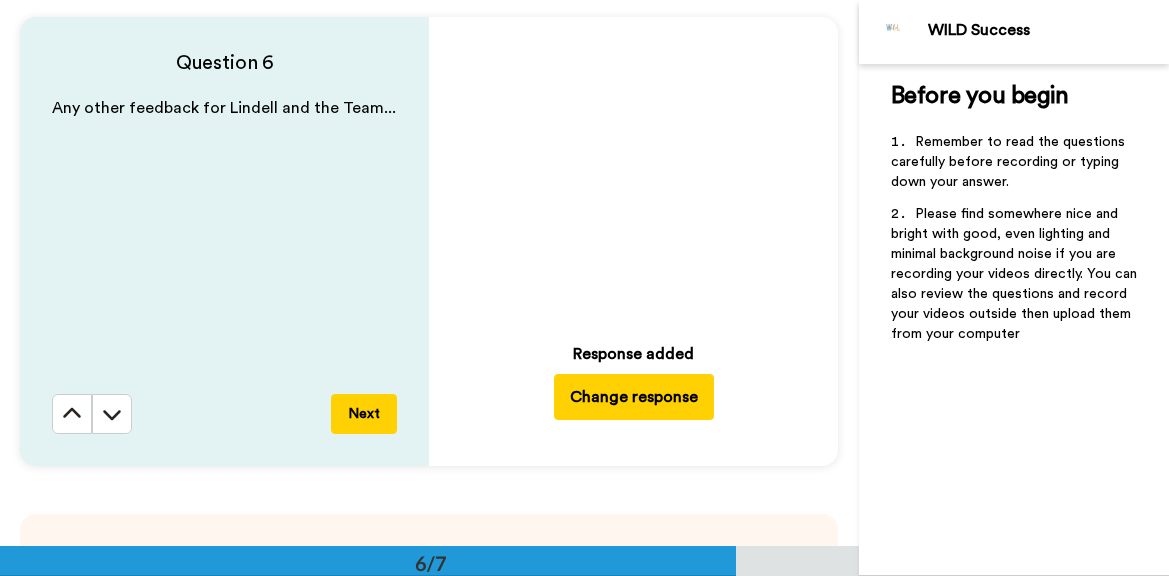 click on "Change response" at bounding box center (634, 397) 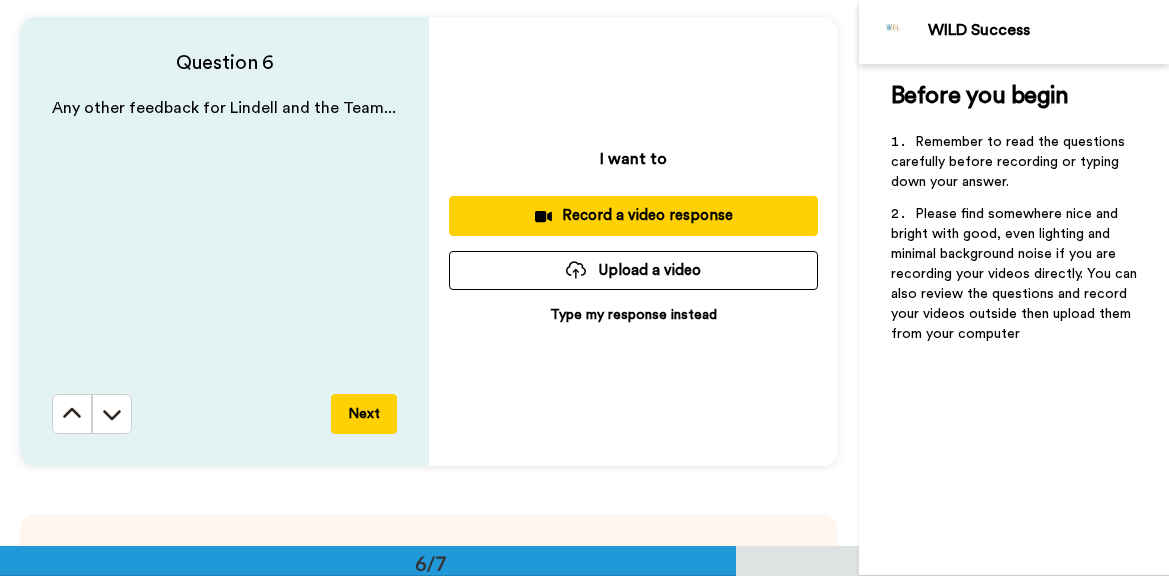 click on "Upload a video" at bounding box center (633, 270) 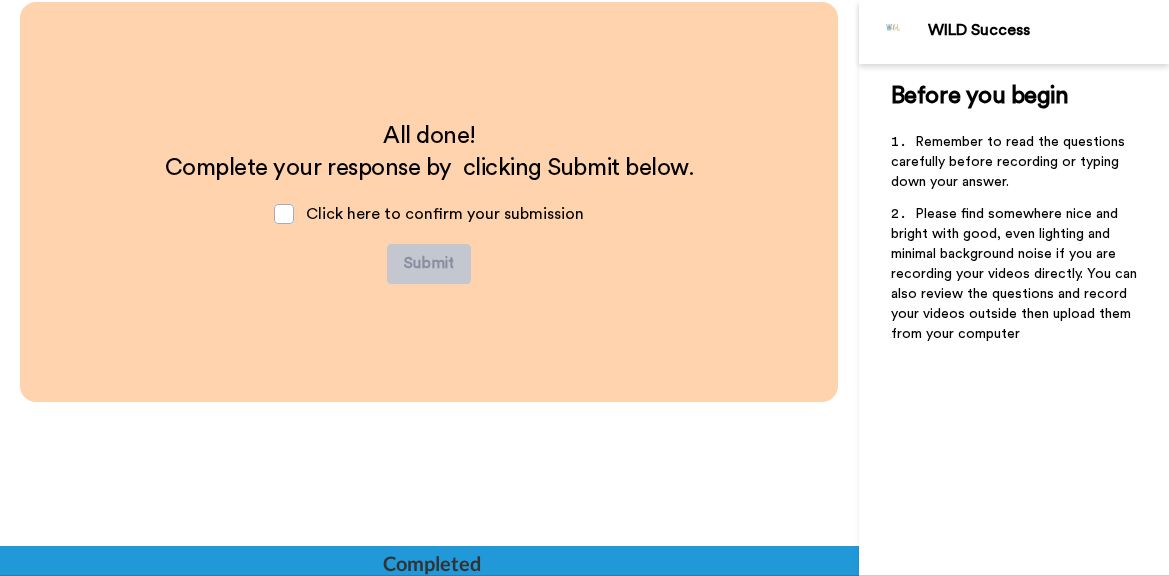 scroll, scrollTop: 3274, scrollLeft: 0, axis: vertical 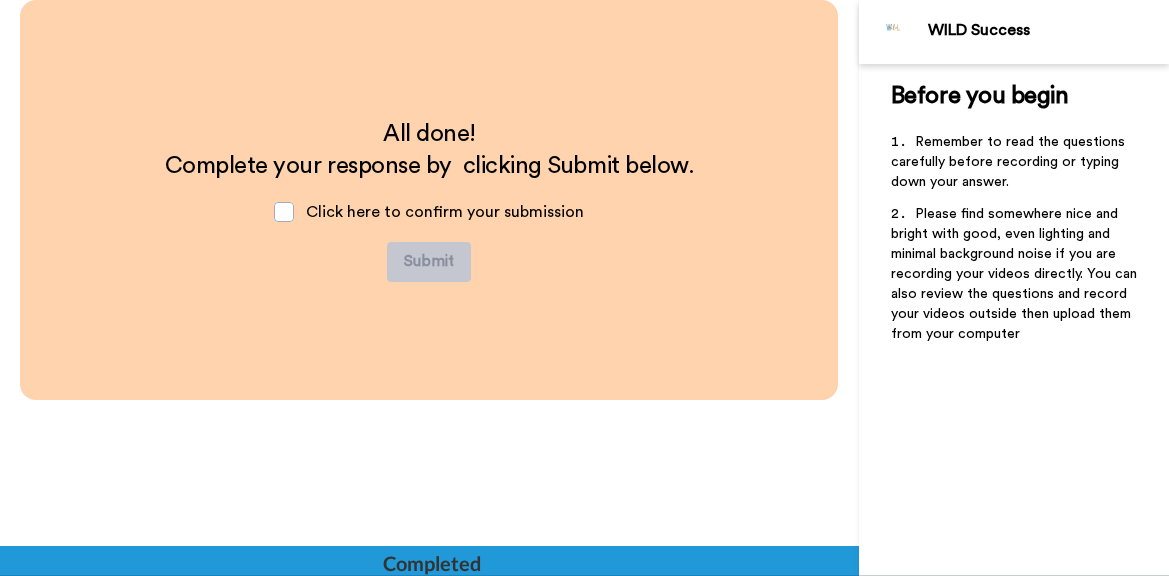 click on "Click here to confirm your submission" at bounding box center [429, 212] 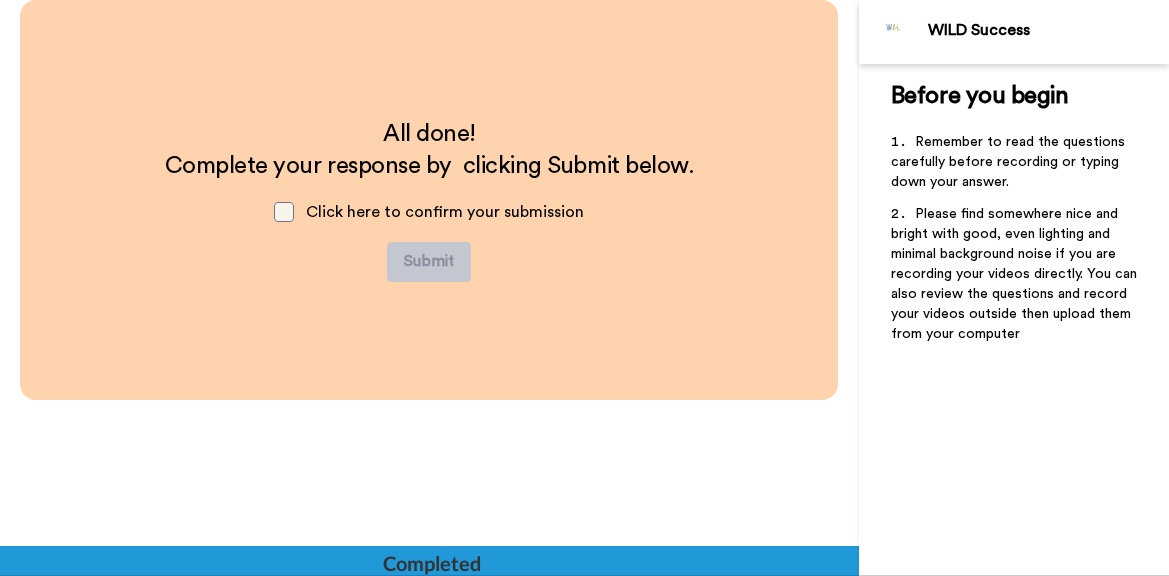 click at bounding box center [284, 212] 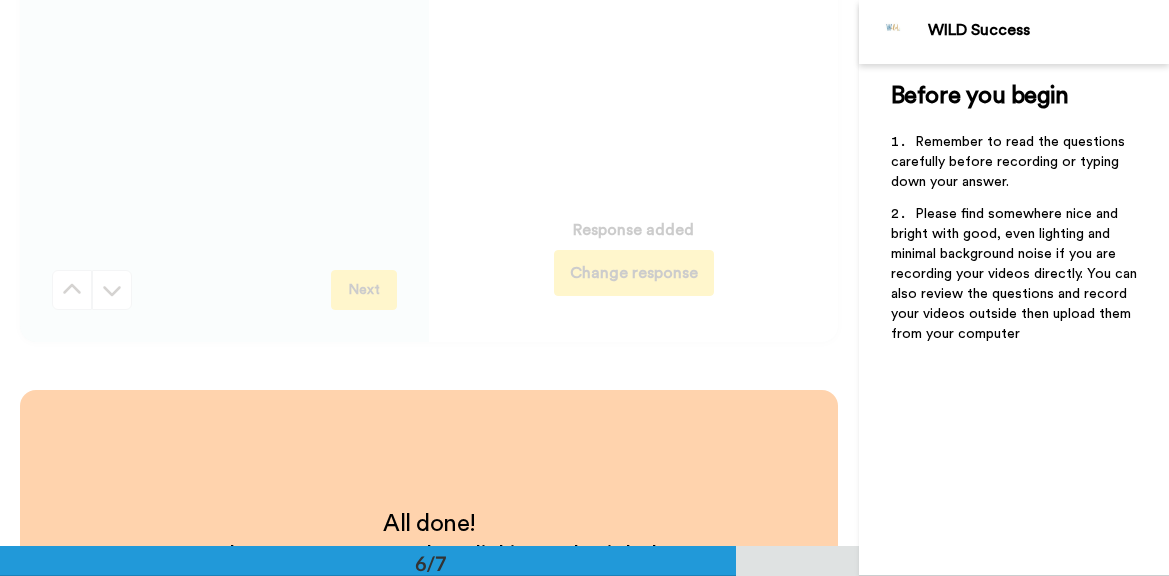 scroll, scrollTop: 2866, scrollLeft: 0, axis: vertical 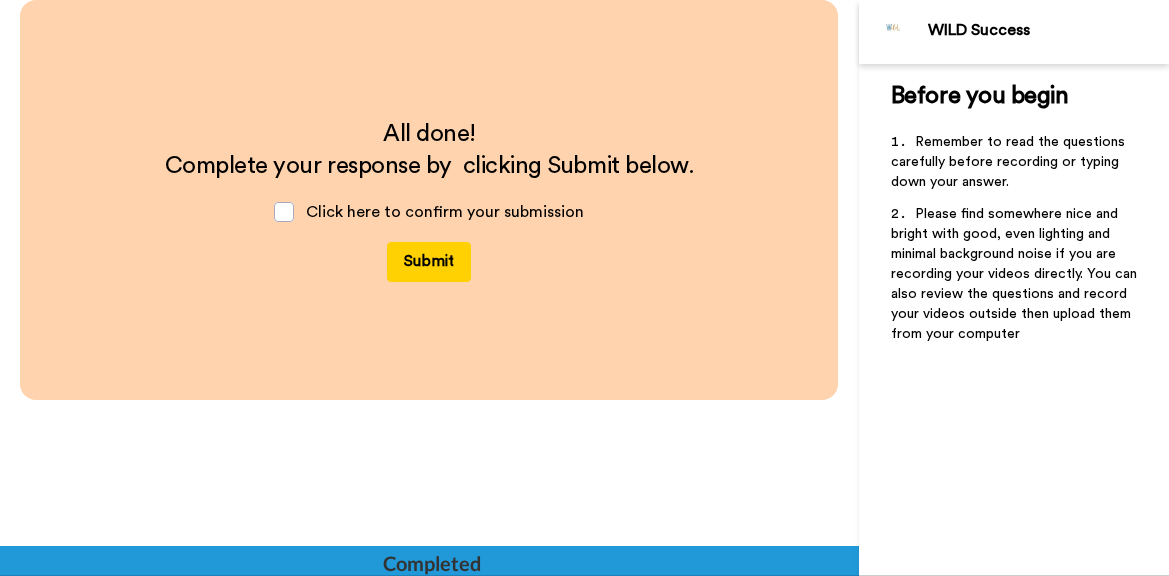 click on "Submit" at bounding box center (429, 262) 